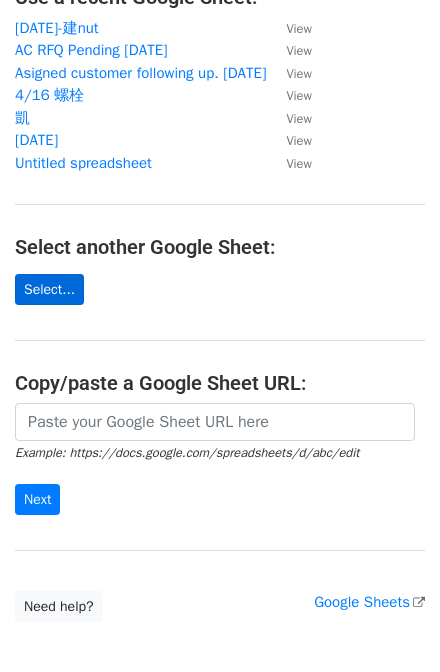 scroll, scrollTop: 160, scrollLeft: 0, axis: vertical 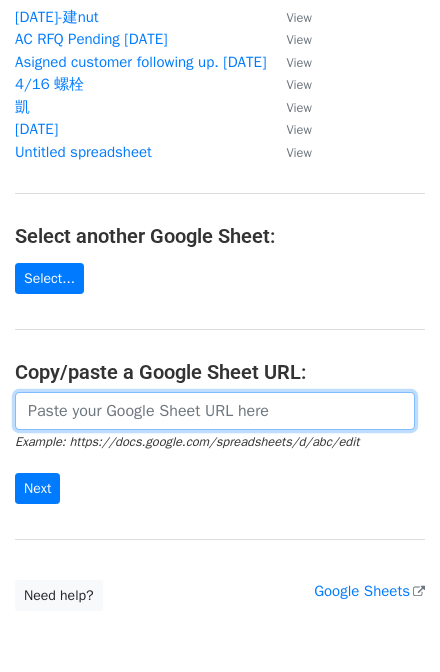click at bounding box center [215, 411] 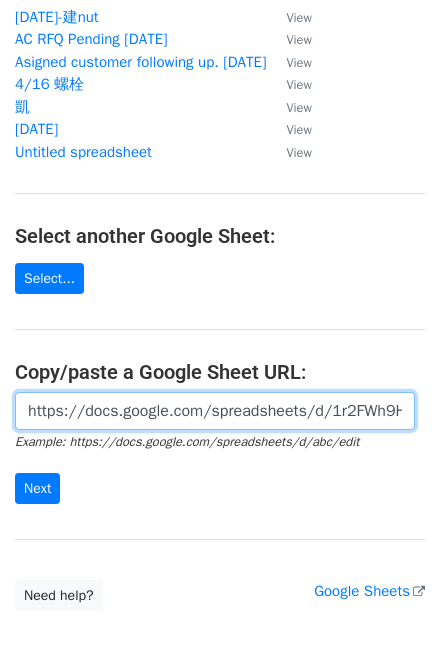 scroll, scrollTop: 0, scrollLeft: 503, axis: horizontal 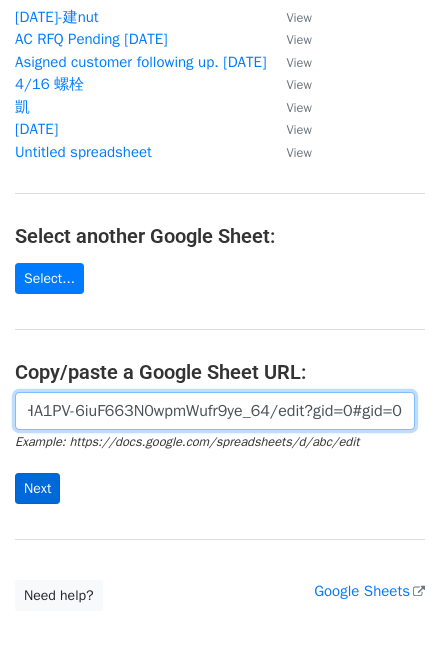 type on "https://docs.google.com/spreadsheets/d/1r2FWh9H0thqkZPzHA1PV-6iuF663N0wpmWufr9ye_64/edit?gid=0#gid=0" 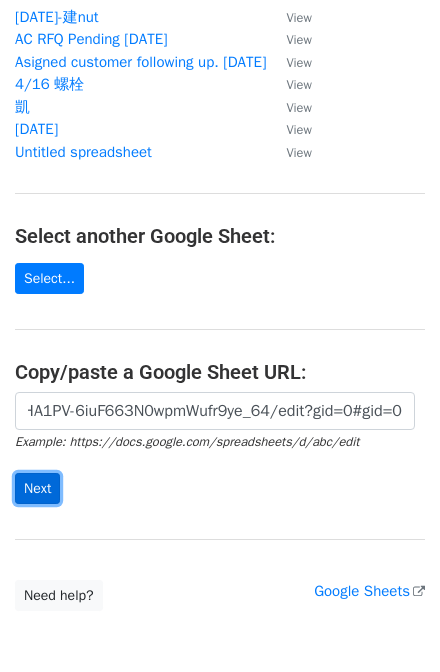 scroll, scrollTop: 0, scrollLeft: 0, axis: both 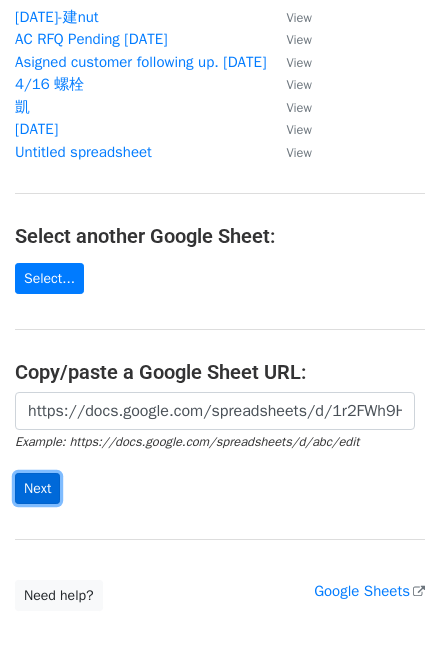 click on "Next" at bounding box center (37, 488) 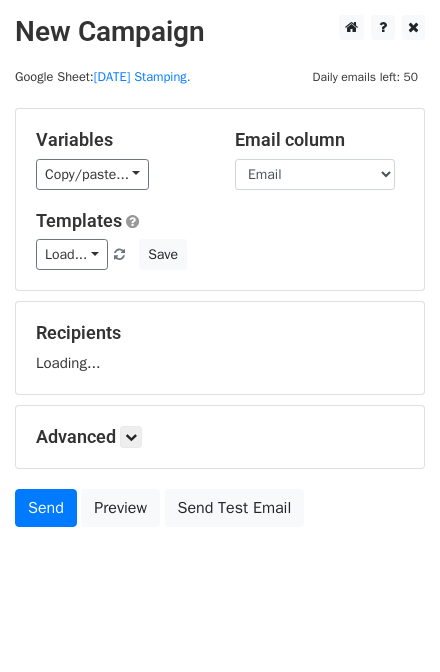 scroll, scrollTop: 0, scrollLeft: 0, axis: both 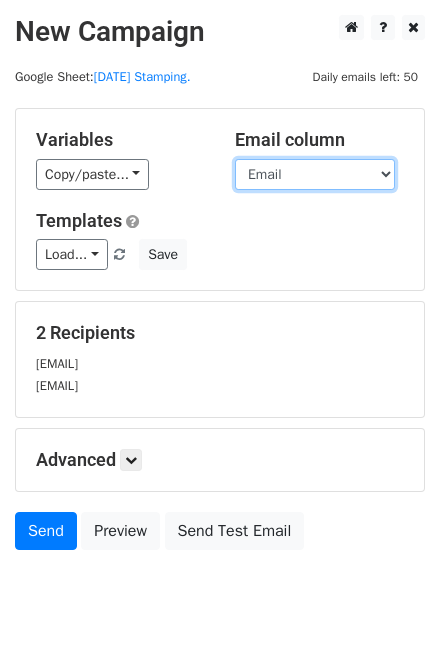 click on "Email
Name" at bounding box center (315, 174) 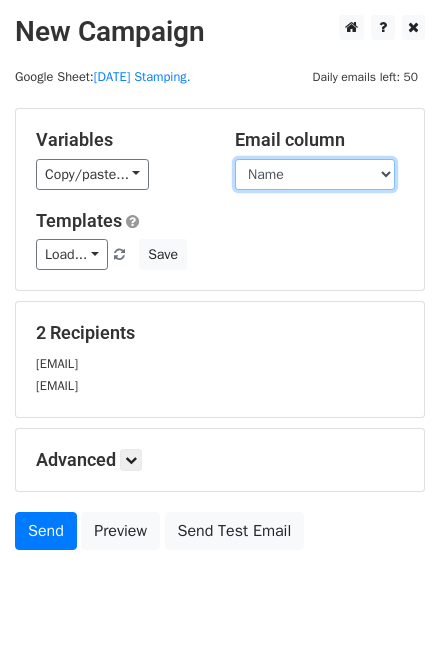 click on "Email
Name" at bounding box center [315, 174] 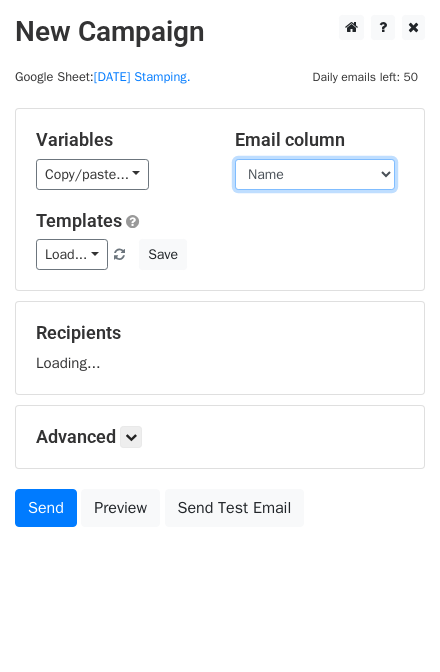 select on "Email" 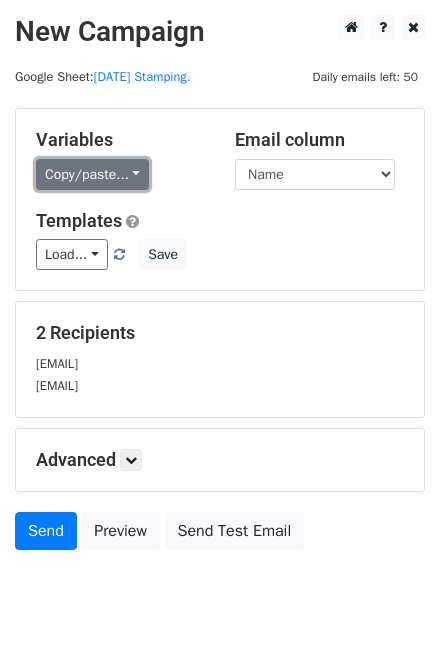 click on "Copy/paste..." at bounding box center [92, 174] 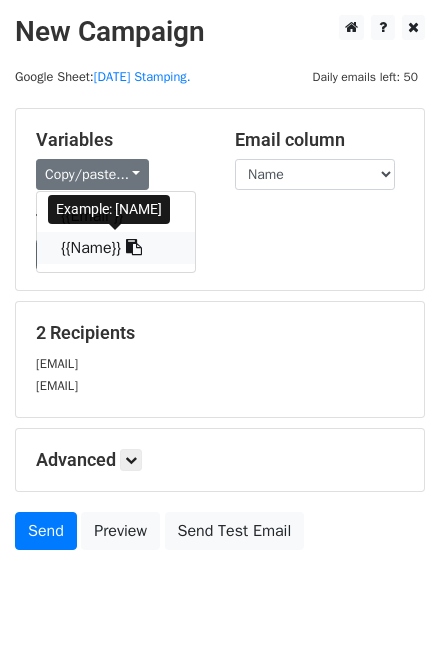 click at bounding box center (134, 247) 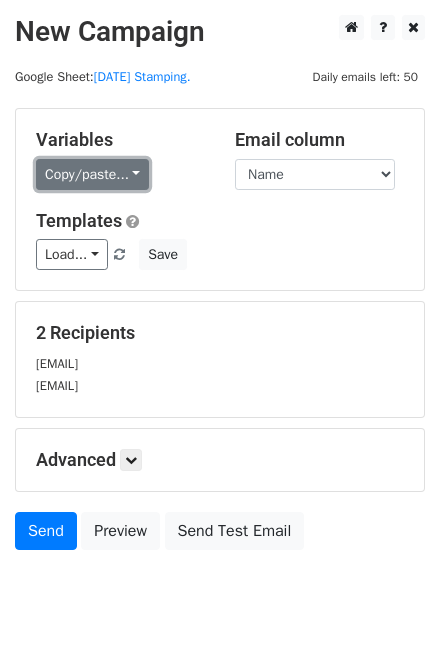 click on "Copy/paste..." at bounding box center (92, 174) 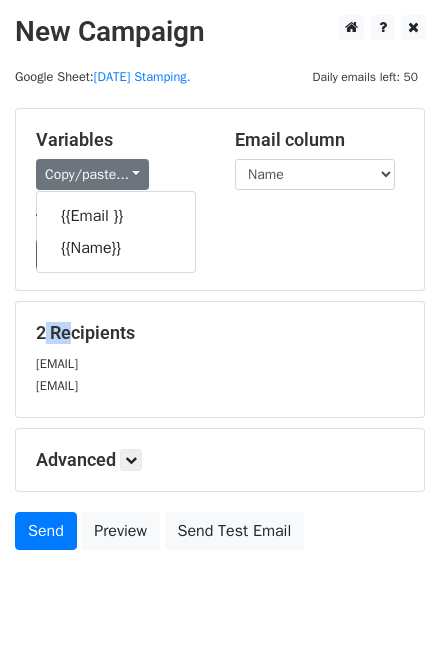 drag, startPoint x: 31, startPoint y: 335, endPoint x: 64, endPoint y: 337, distance: 33.06055 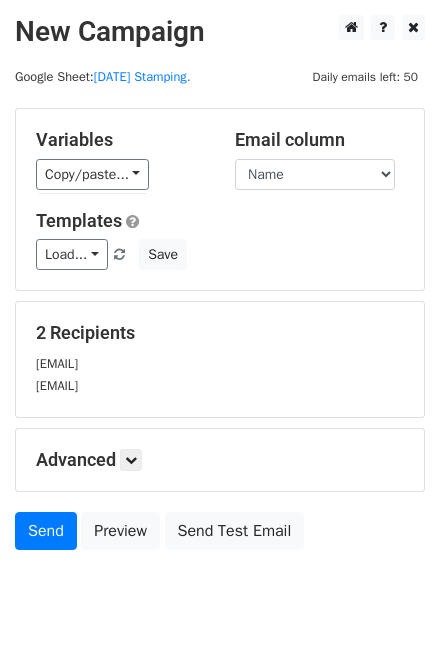 click on "[EMAIL]" at bounding box center [220, 363] 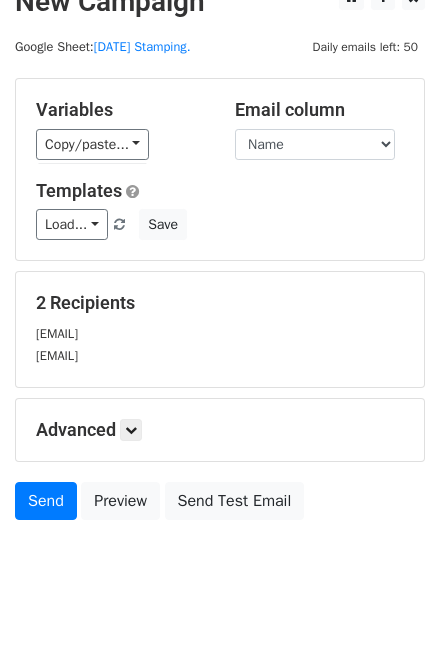 scroll, scrollTop: 45, scrollLeft: 0, axis: vertical 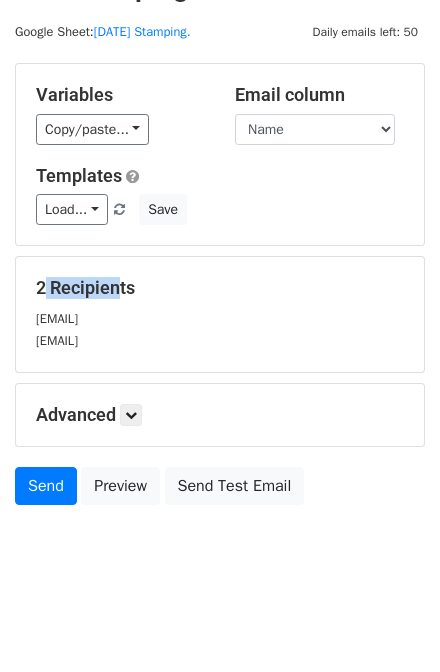 drag, startPoint x: 37, startPoint y: 281, endPoint x: 108, endPoint y: 295, distance: 72.36712 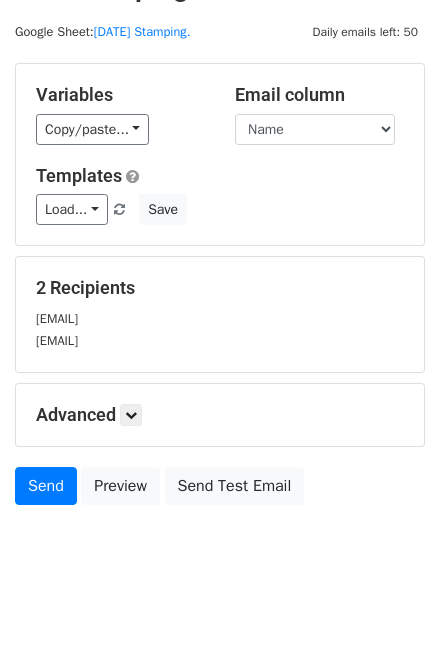 click on "joannasu@sajjglobal.com" at bounding box center [220, 340] 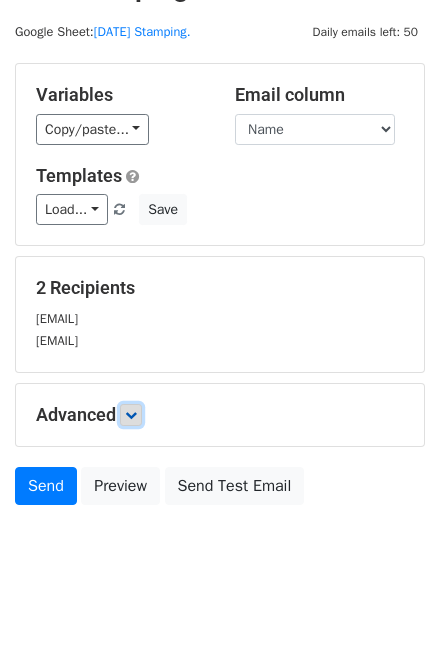 click at bounding box center (131, 415) 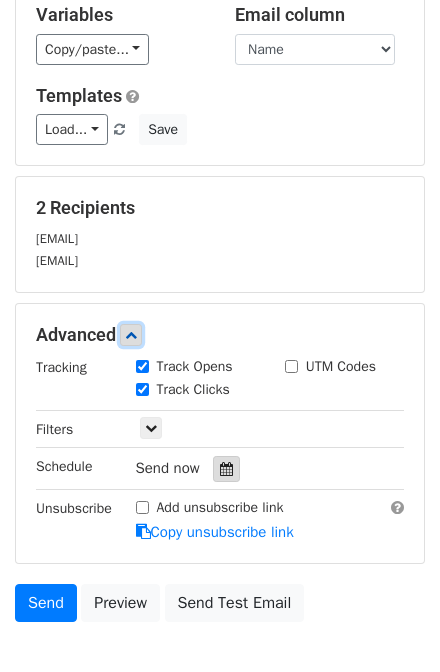 scroll, scrollTop: 205, scrollLeft: 0, axis: vertical 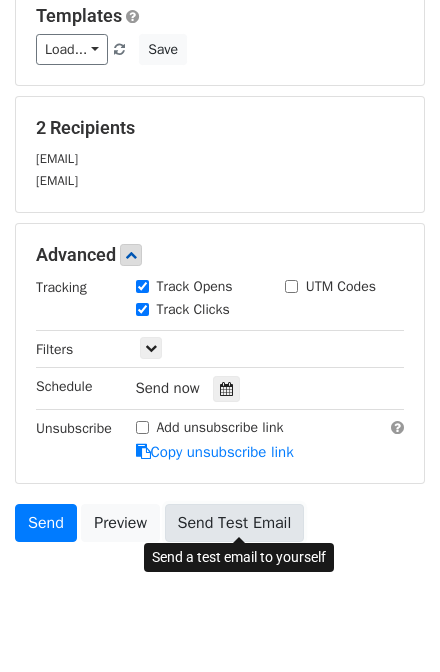 click on "Send Test Email" at bounding box center (235, 523) 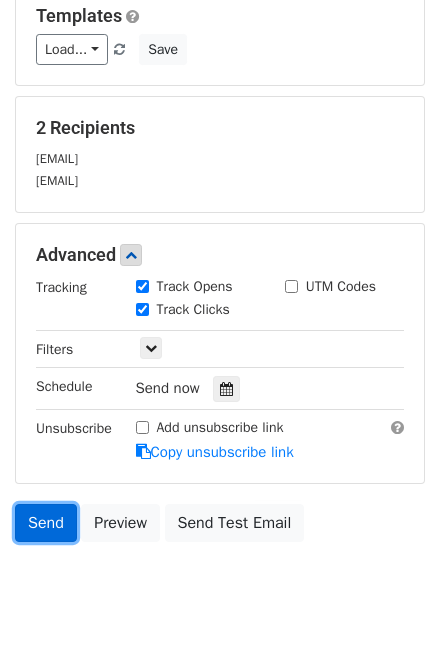 click on "Send" at bounding box center [46, 523] 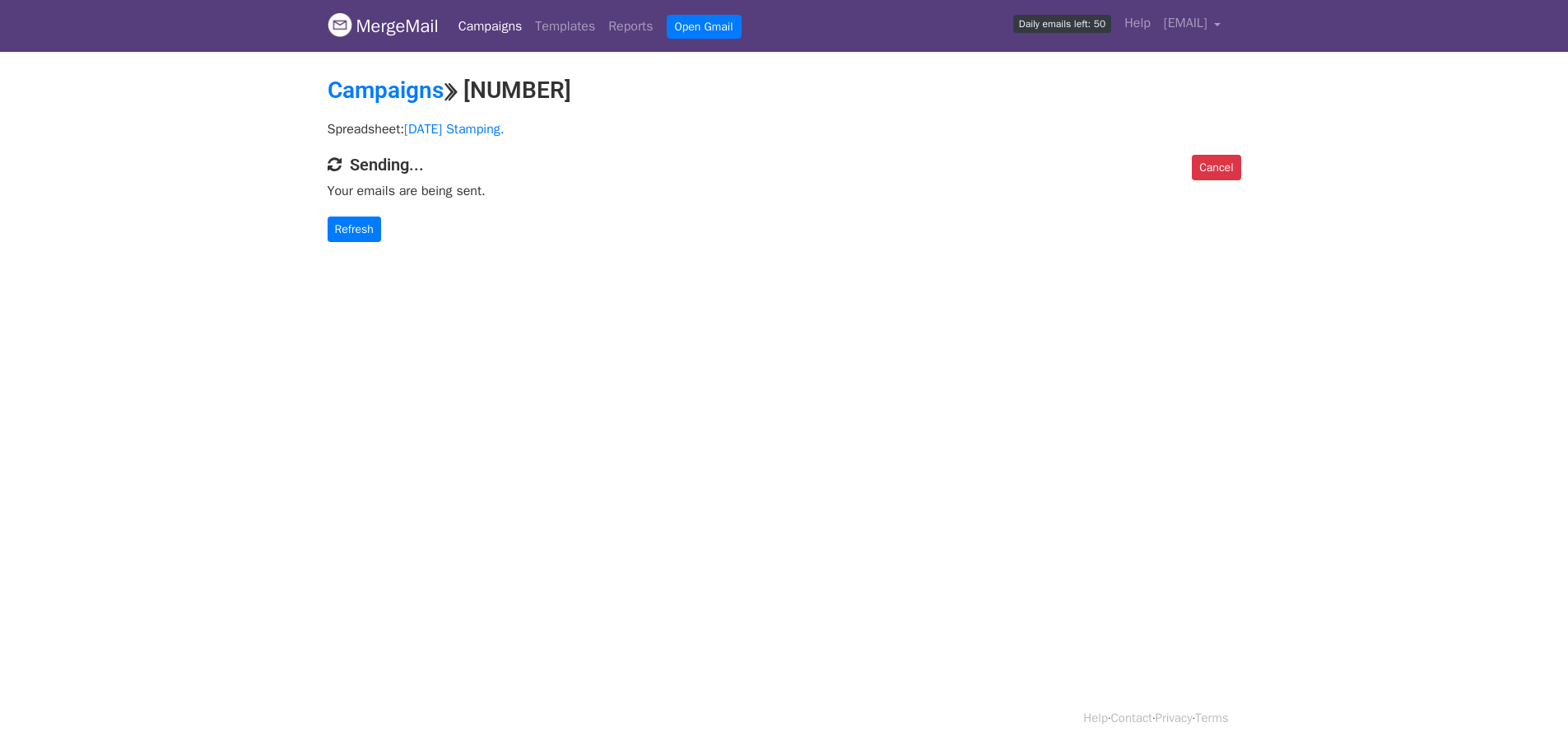 scroll, scrollTop: 0, scrollLeft: 0, axis: both 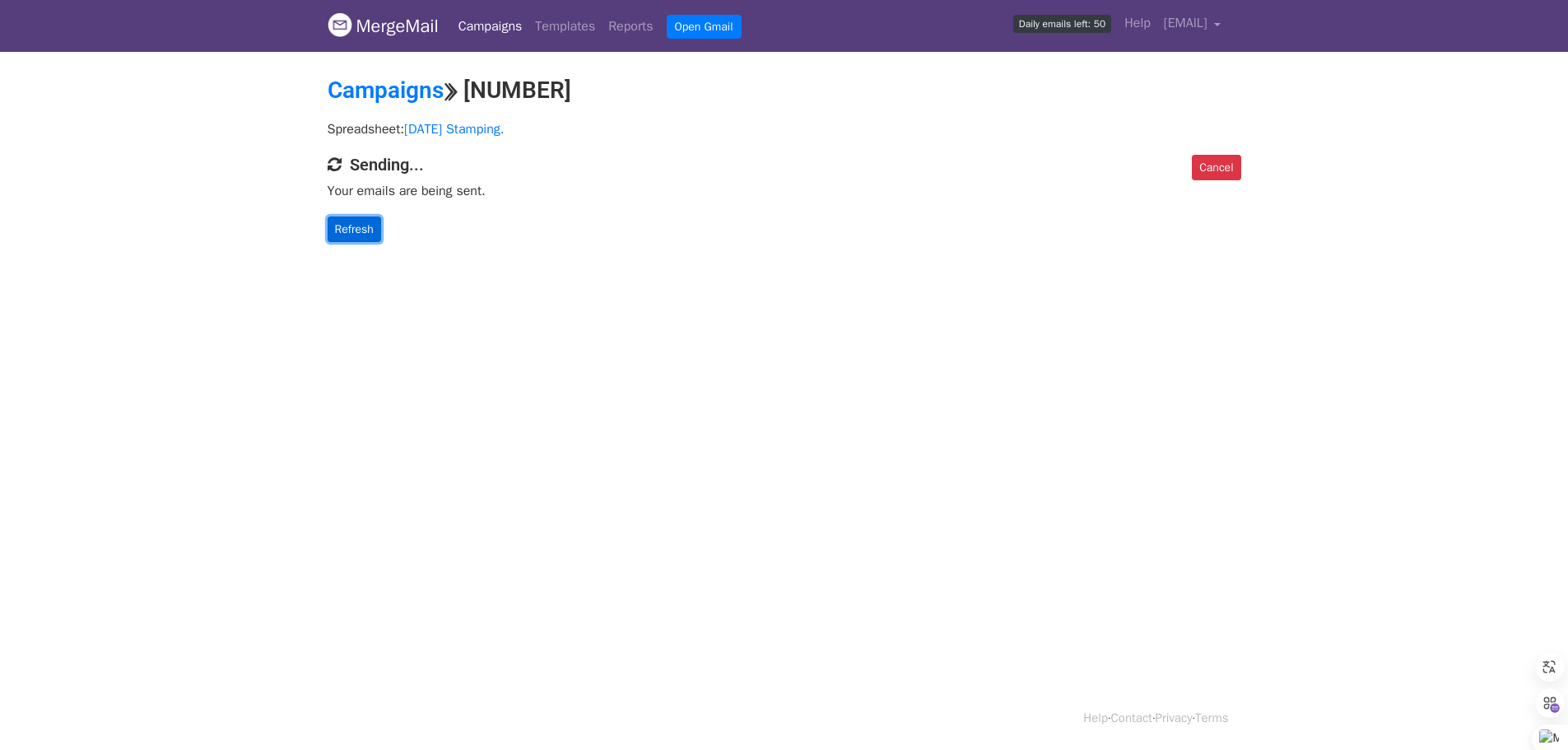 click on "Refresh" at bounding box center (354, 229) 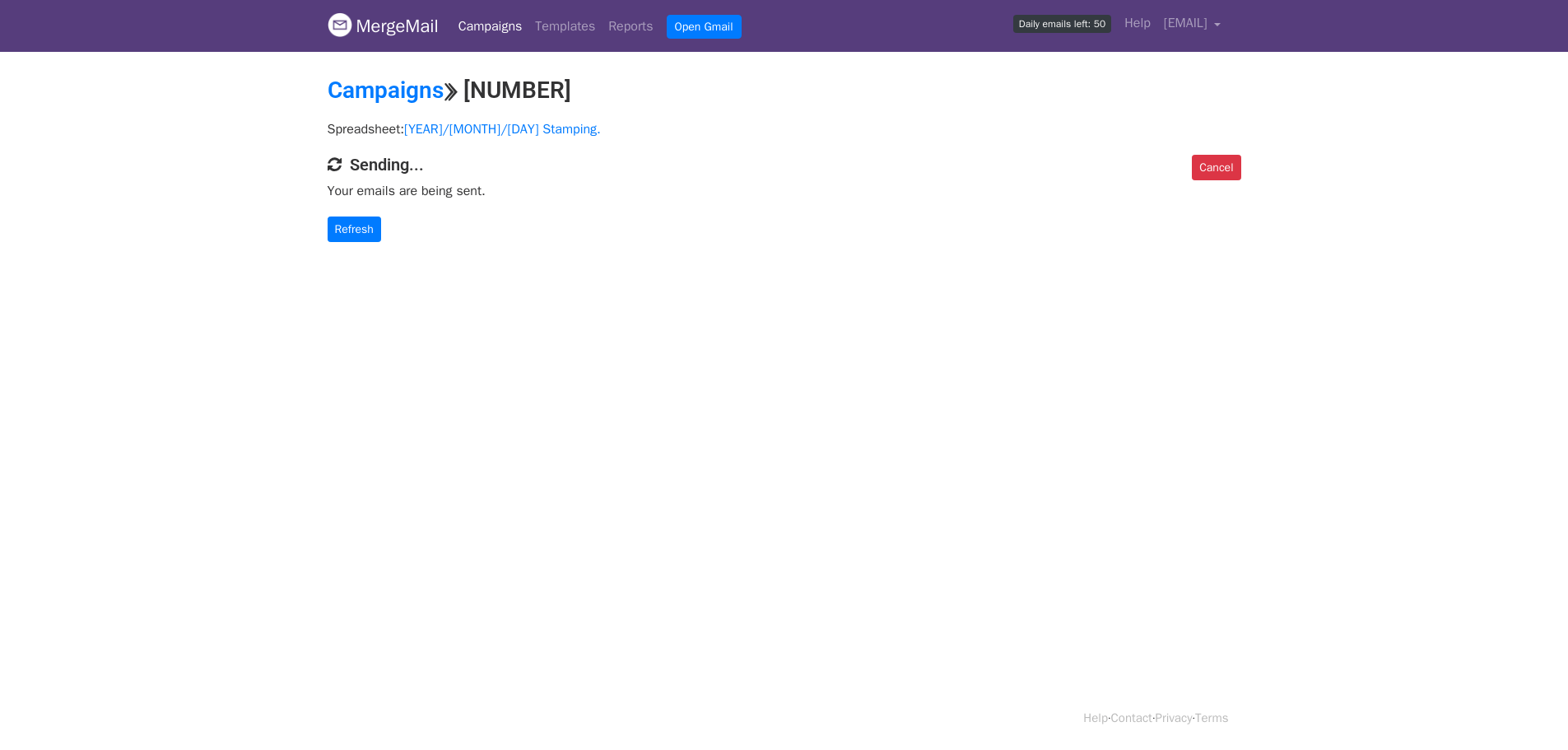 scroll, scrollTop: 0, scrollLeft: 0, axis: both 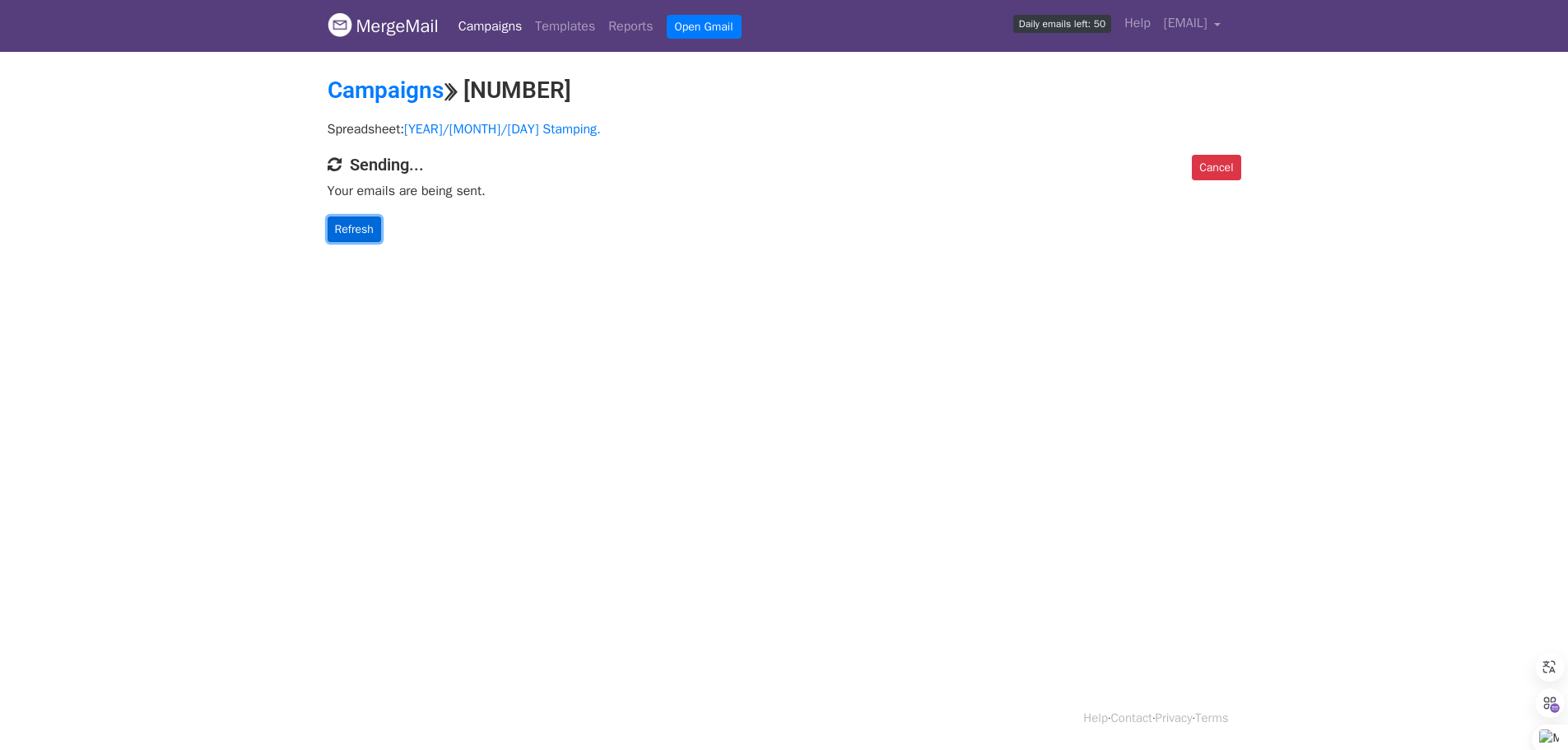 click on "Refresh" at bounding box center (354, 229) 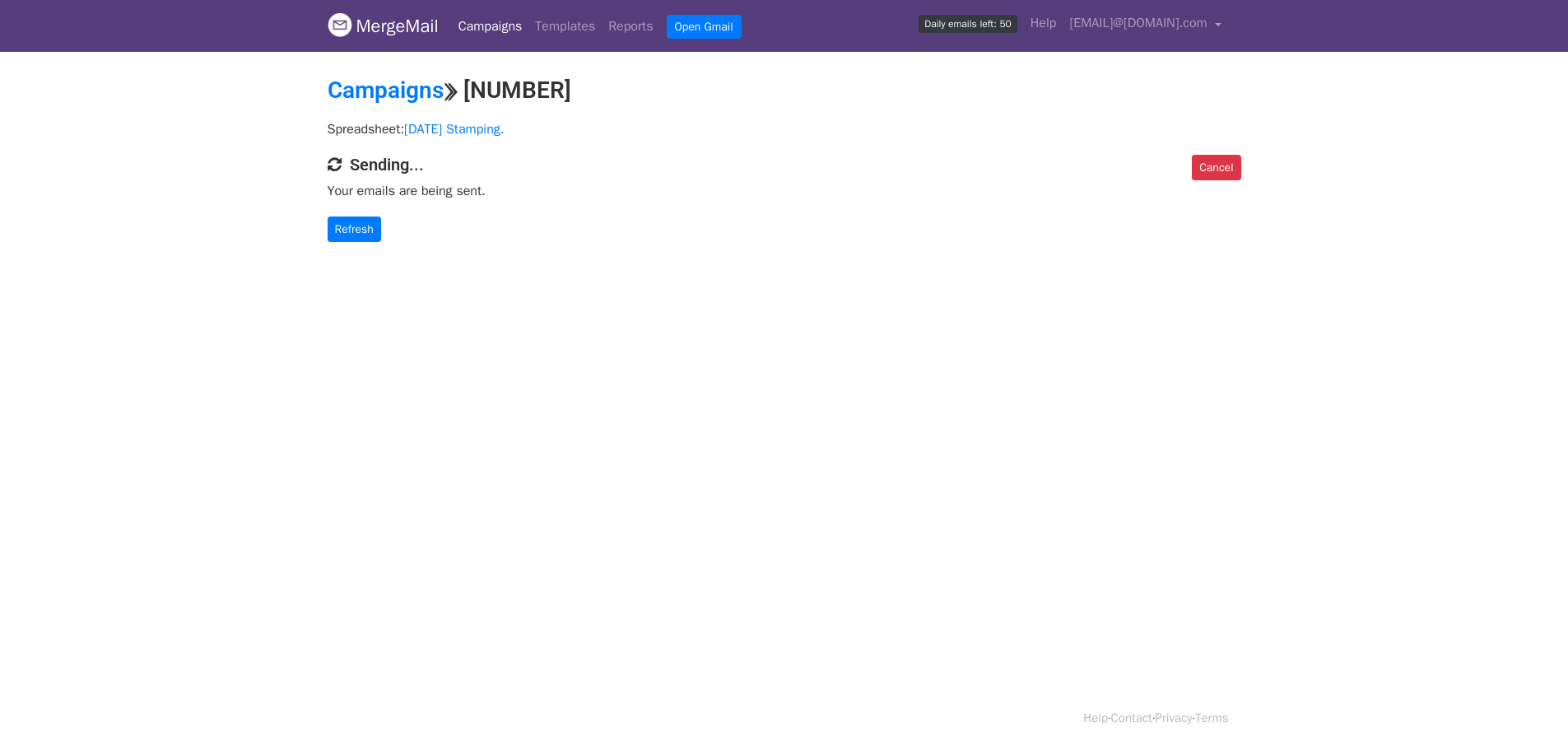 scroll, scrollTop: 0, scrollLeft: 0, axis: both 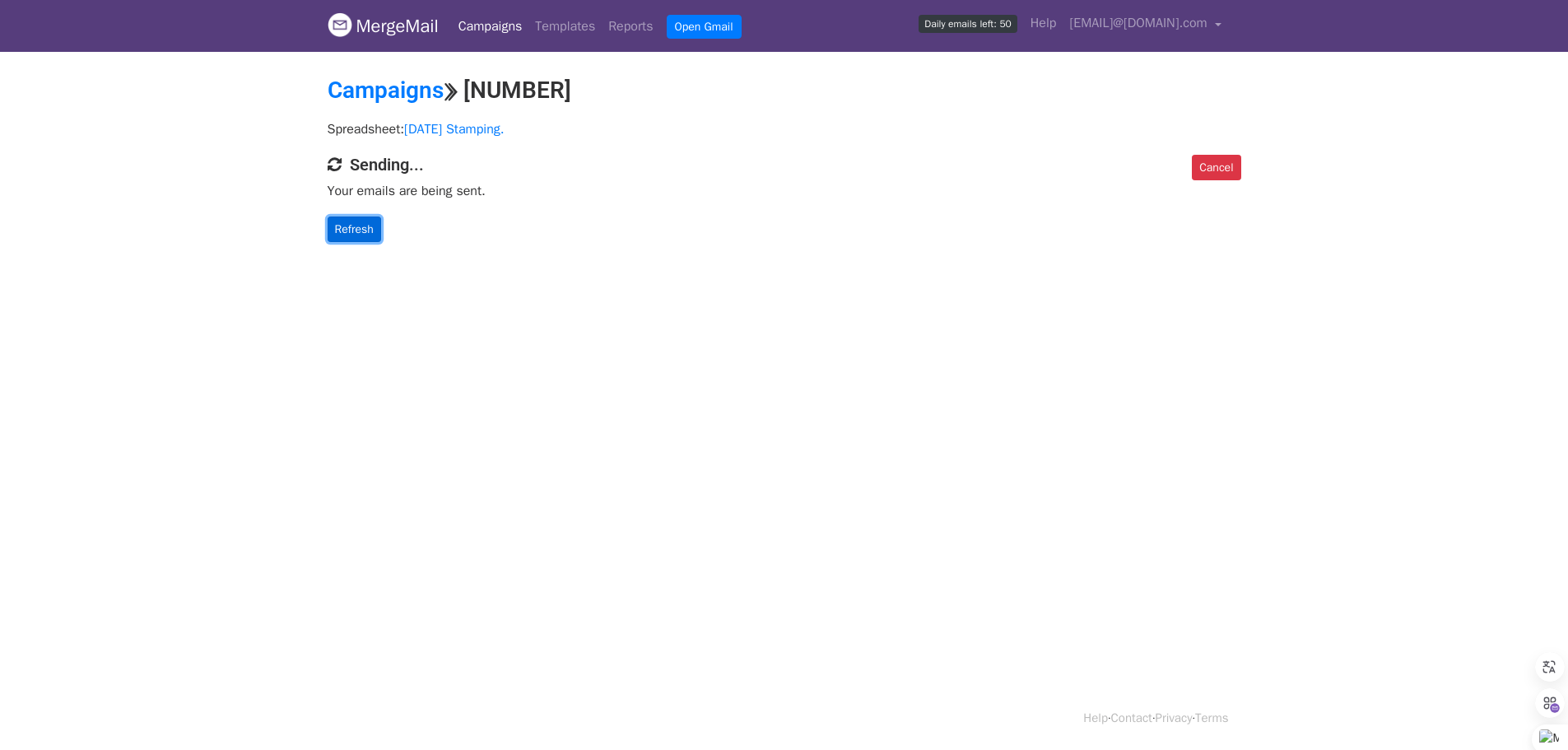 click on "Refresh" at bounding box center (354, 229) 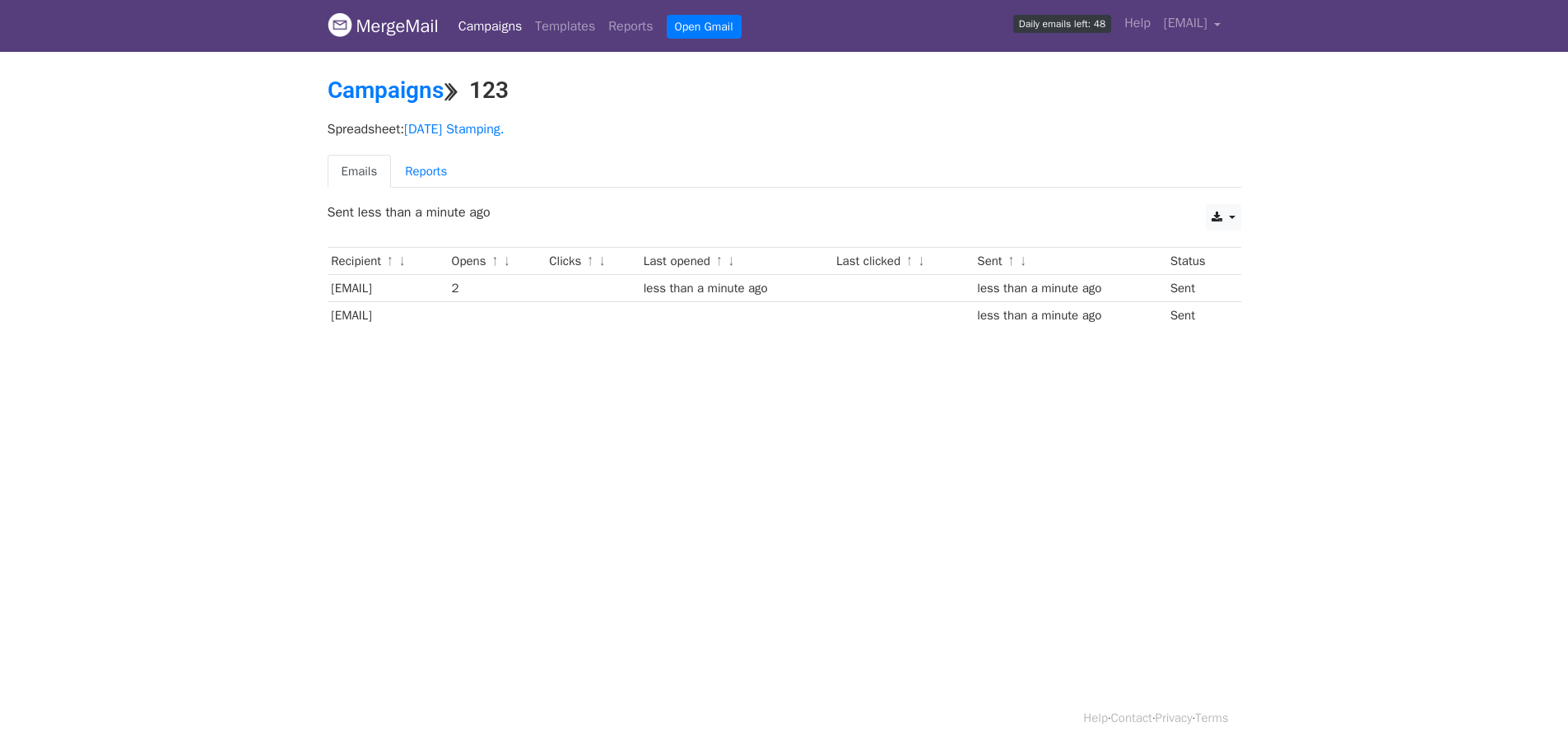 scroll, scrollTop: 0, scrollLeft: 0, axis: both 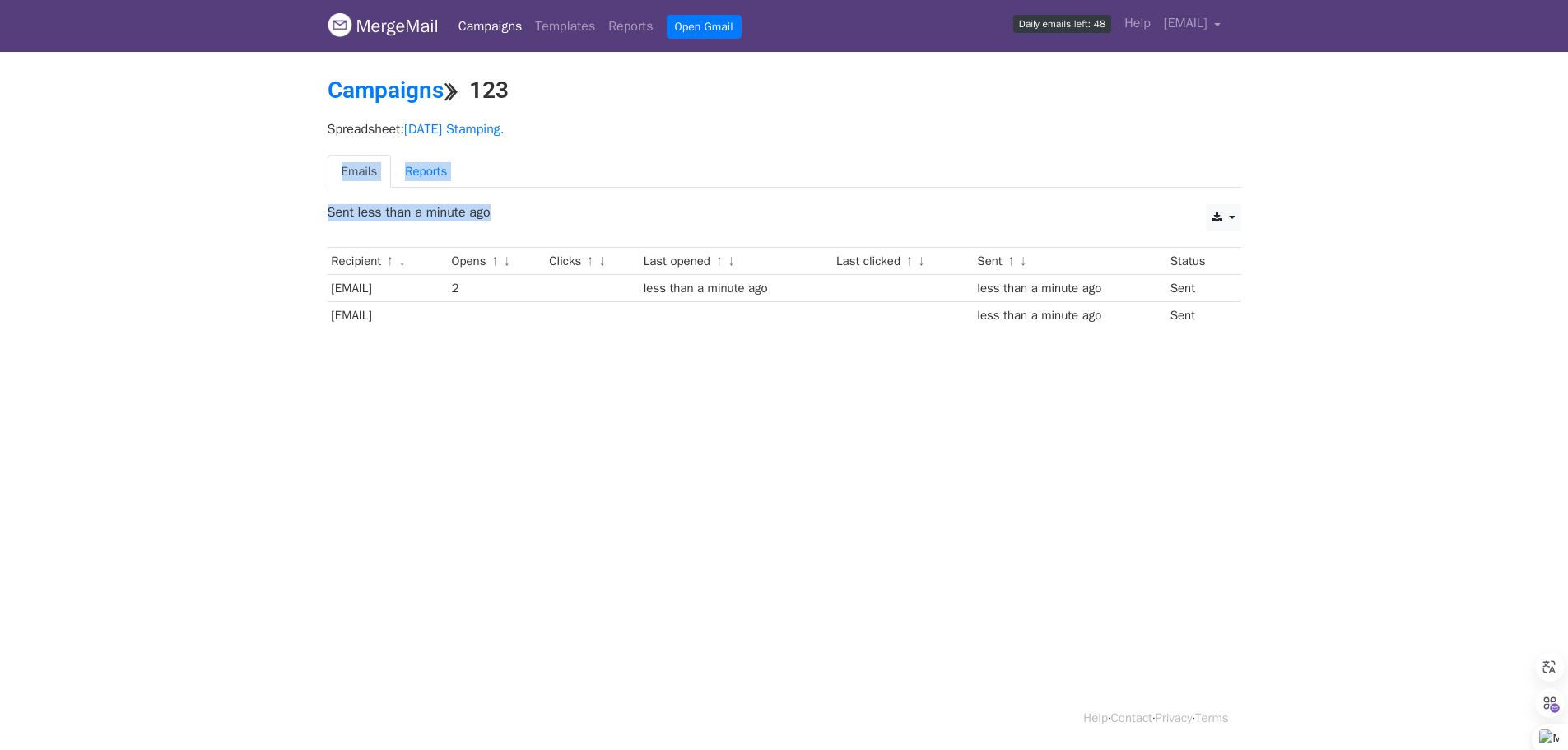 drag, startPoint x: 270, startPoint y: 147, endPoint x: 1327, endPoint y: 442, distance: 1097.394 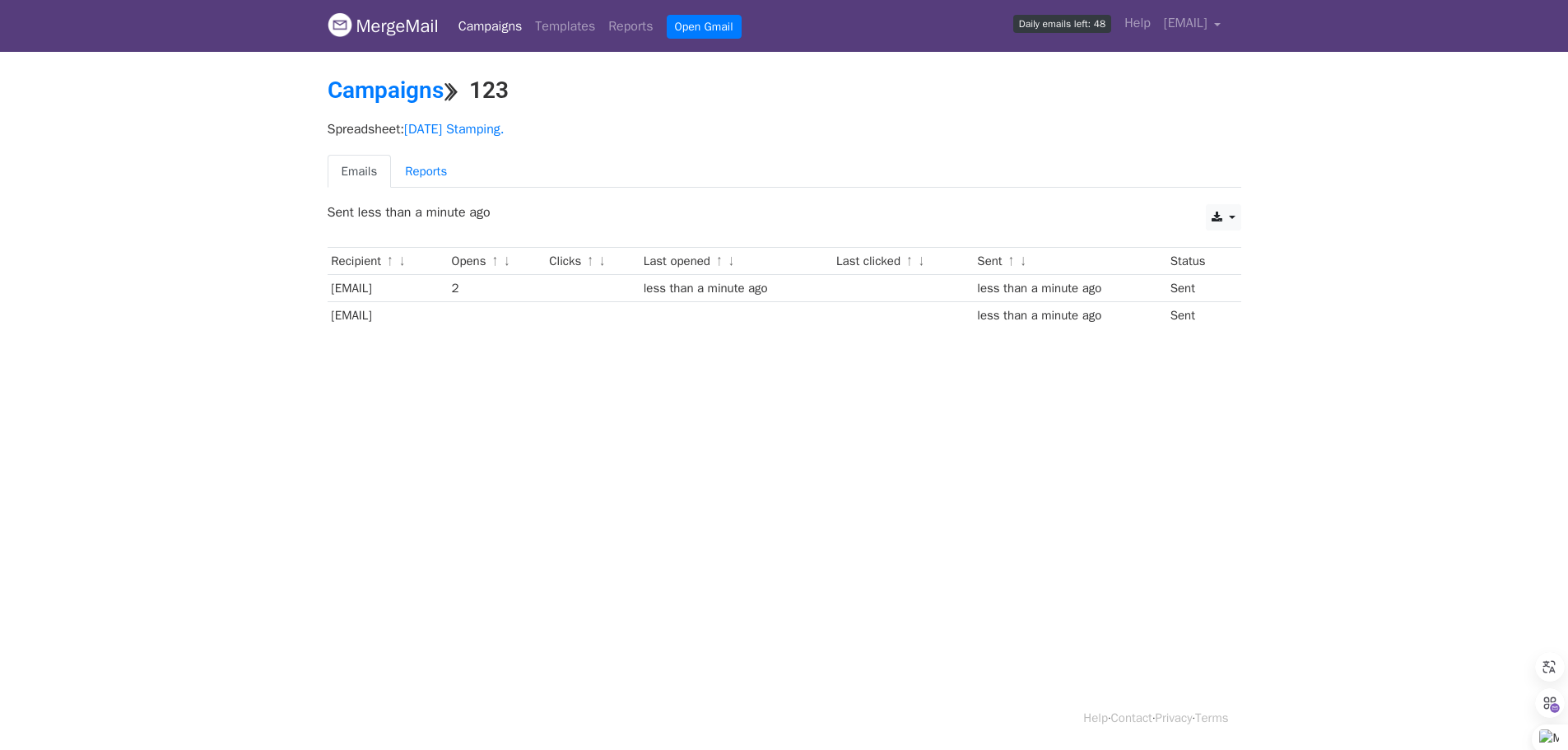 drag, startPoint x: 406, startPoint y: 285, endPoint x: 568, endPoint y: 286, distance: 162.00309 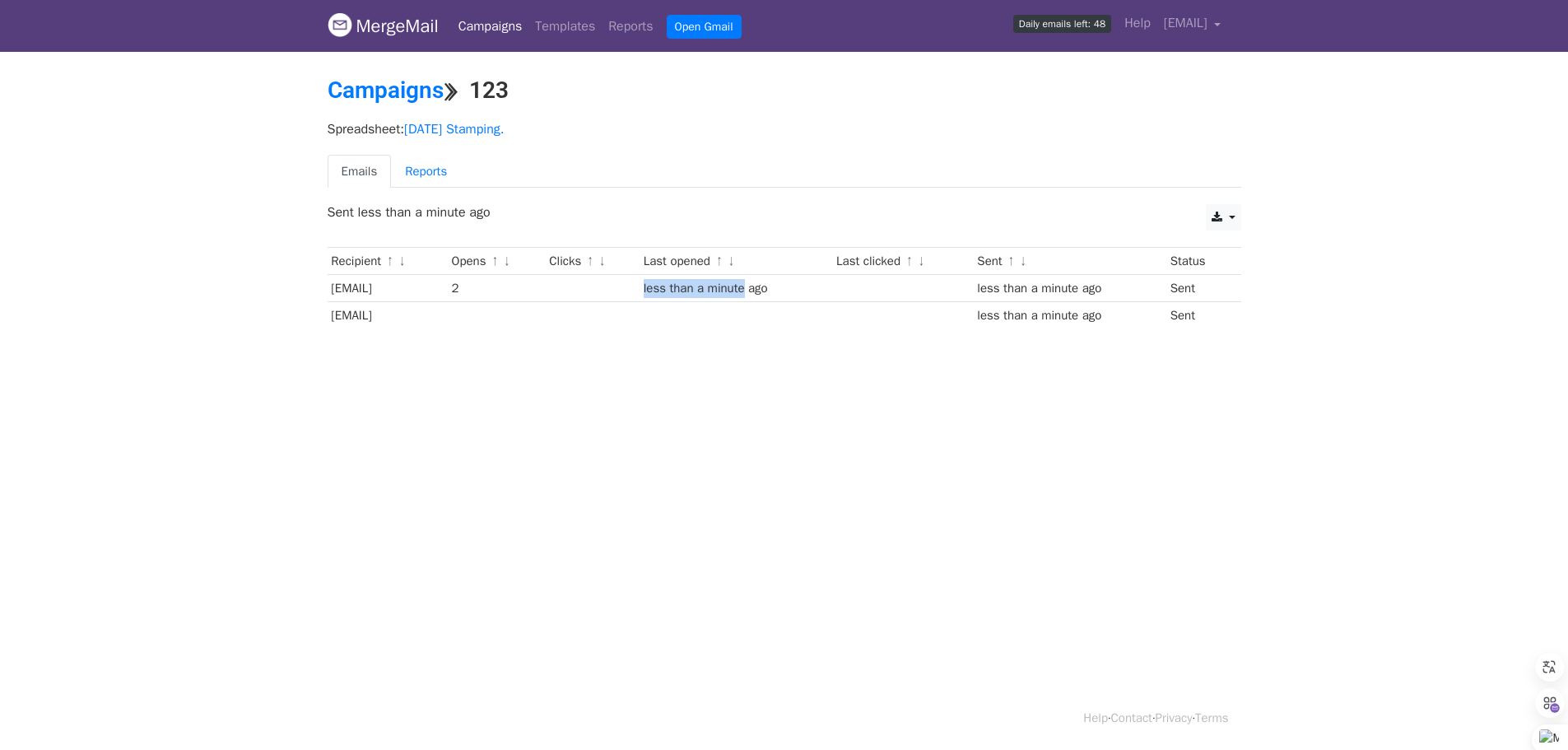 drag, startPoint x: 818, startPoint y: 282, endPoint x: 684, endPoint y: 277, distance: 134.0933 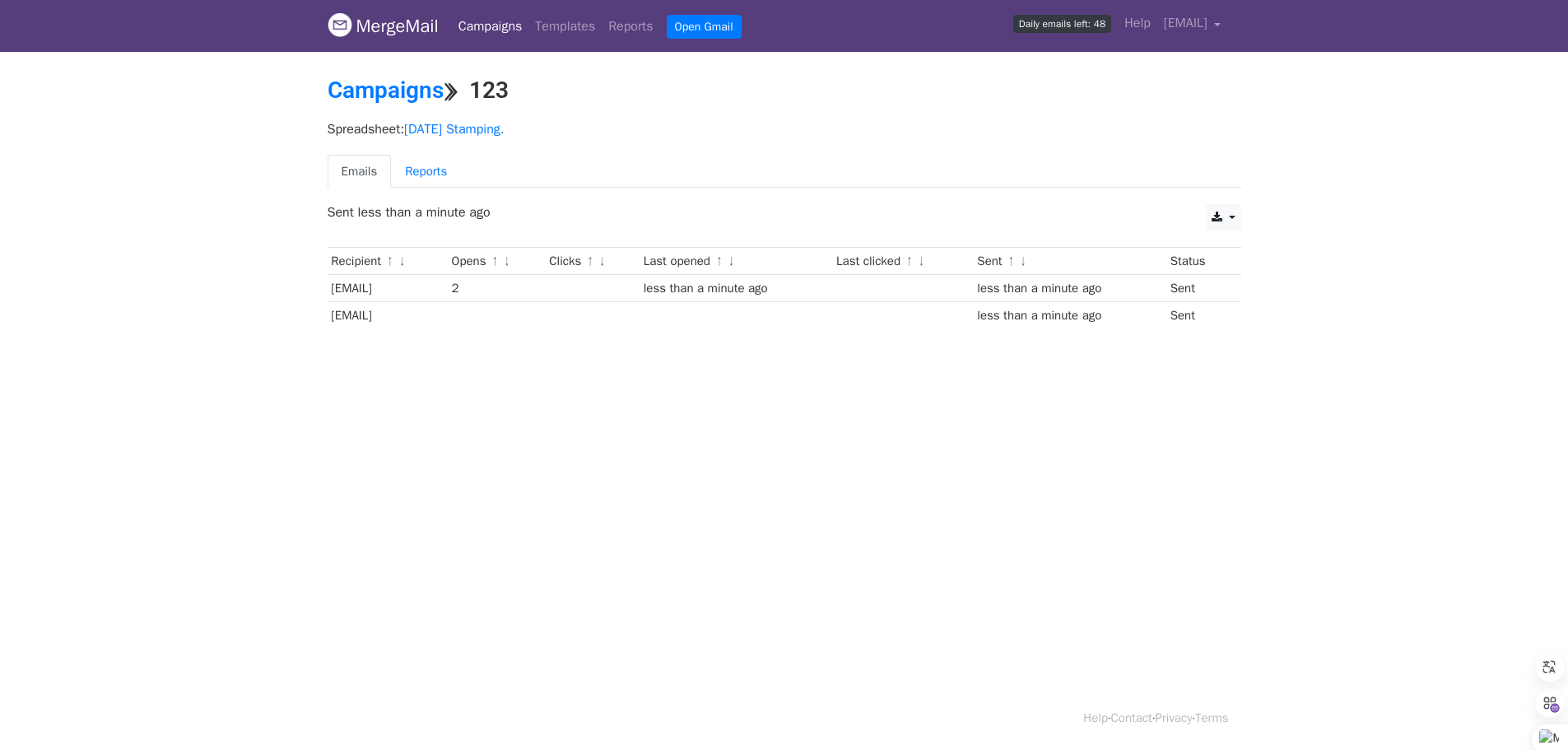 click on "MergeMail
Campaigns
Templates
Reports
Open Gmail
Daily emails left: 48
Help
[EMAIL]
Account
Unsubscribes
Integrations
Notification Settings
Sign out
New Features
You're all caught up!
Scheduled Campaigns
Schedule your emails to be sent later.
Read more
Account Reports
View reports across all of your campaigns to find highly-engaged recipients and to see which templates and campaigns have the most clicks and opens.
Read more
View my reports
Template Editor
Create beautiful emails using our powerful template editor.
Read more
View my templates
Campaigns
⟫
123
Spreadsheet:
[DATE] Stamping.
Emails
Reports
CSV
Excel
Sent
less than a minute ago
Recipient
↑
↓
Opens" at bounding box center (784, 203) 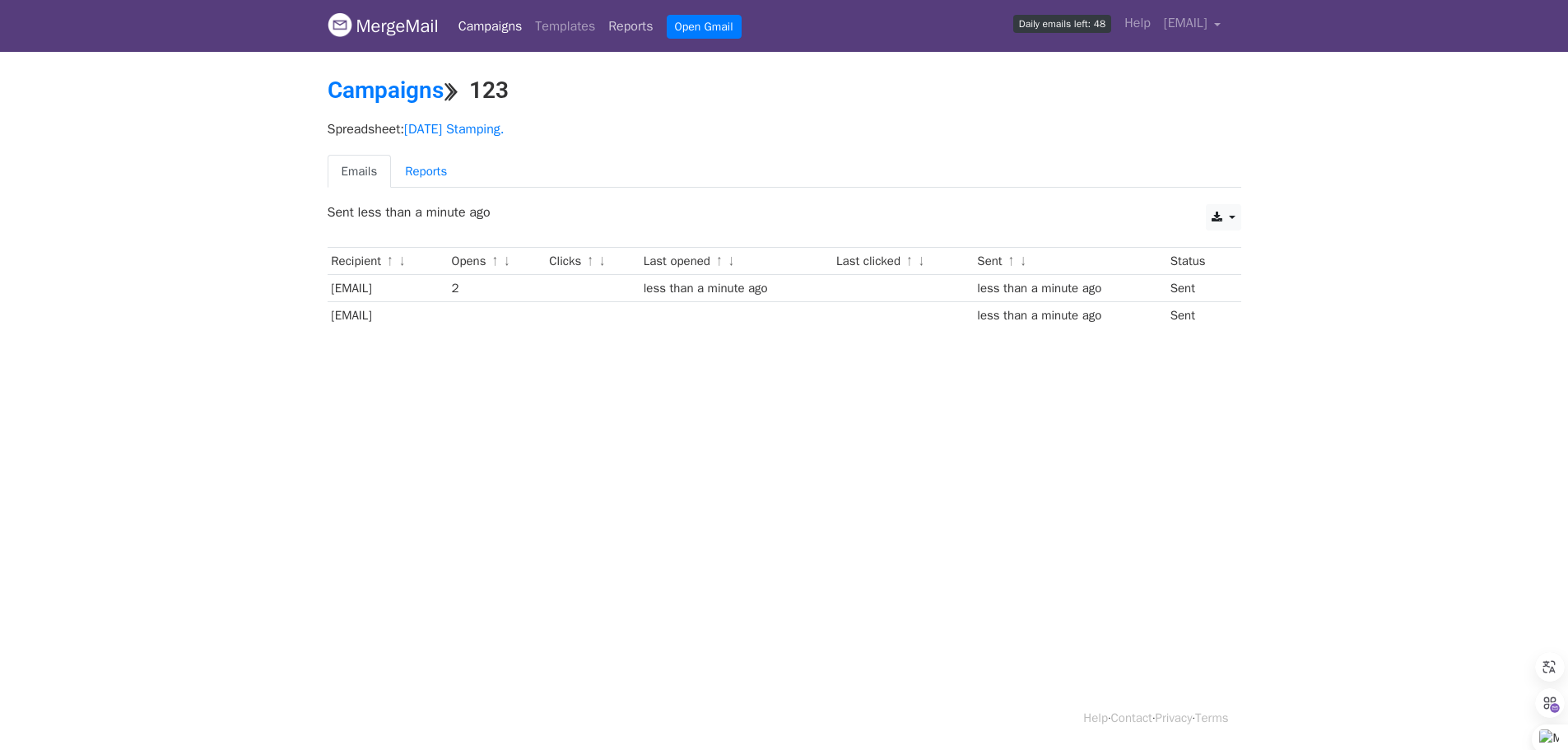click on "Reports" at bounding box center [630, 26] 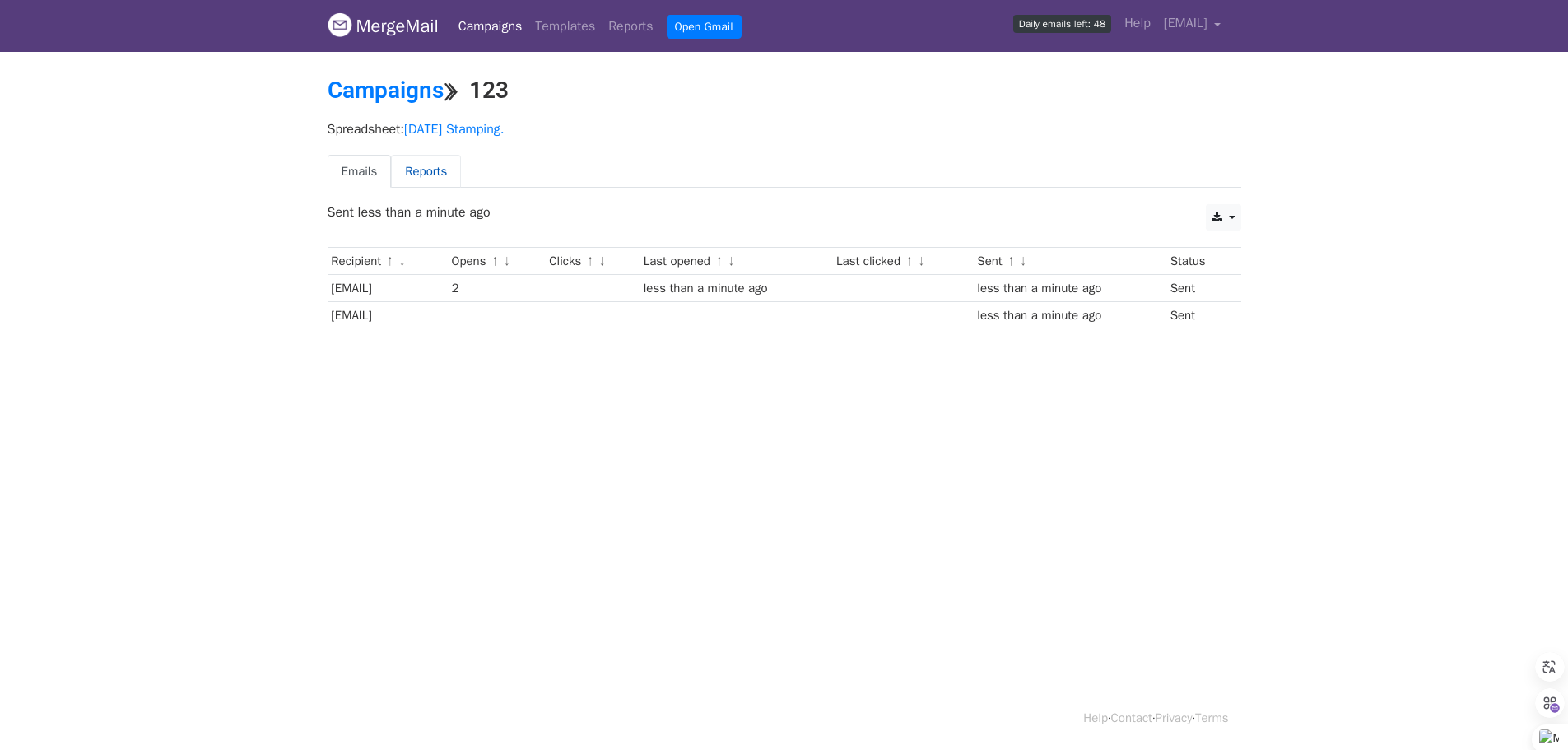 click on "Reports" at bounding box center (426, 171) 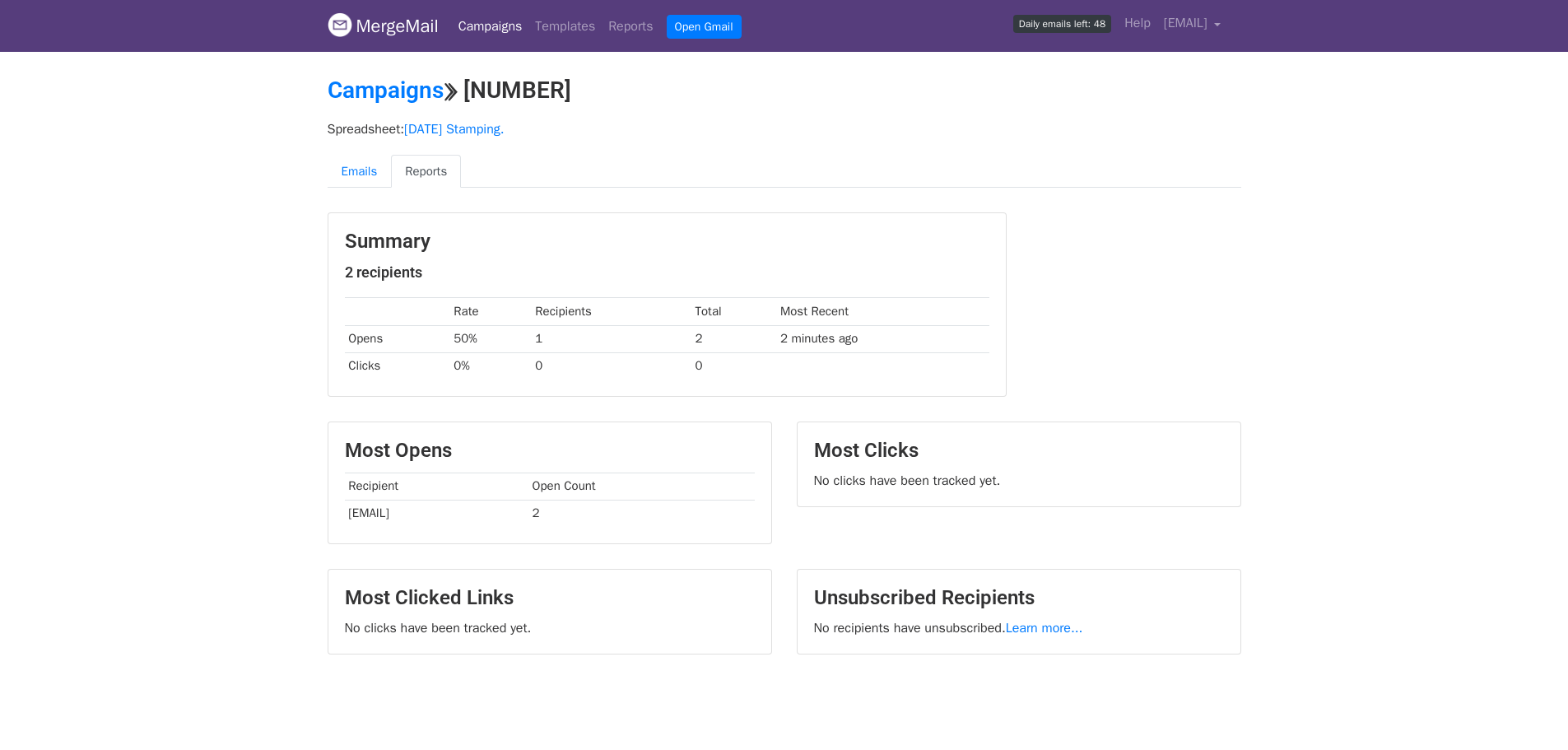 scroll, scrollTop: 0, scrollLeft: 0, axis: both 